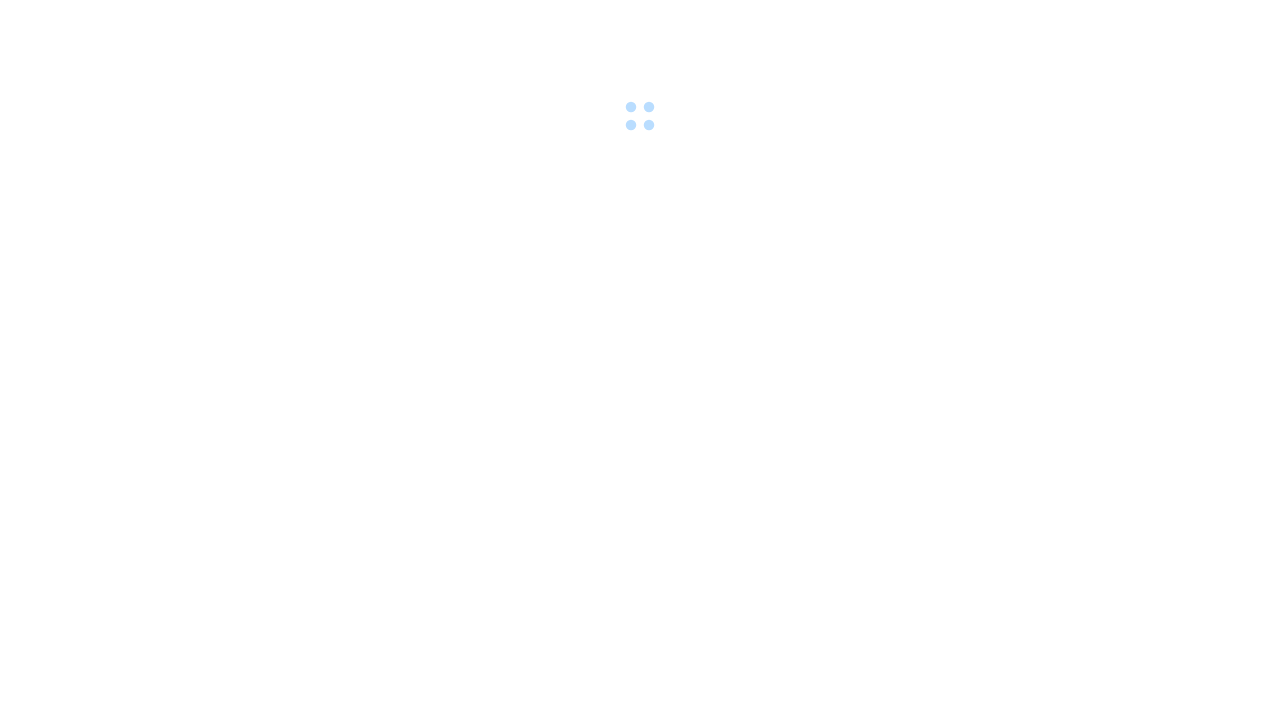 scroll, scrollTop: 0, scrollLeft: 0, axis: both 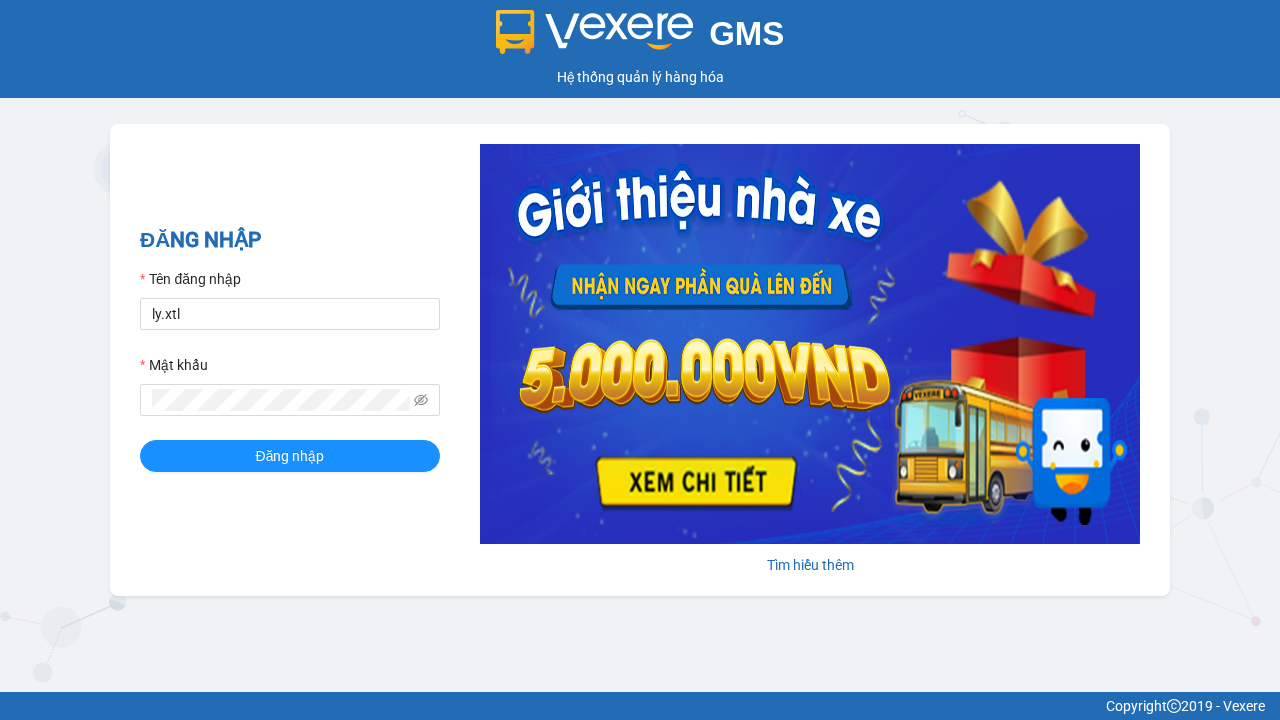 type on "ly.xtl" 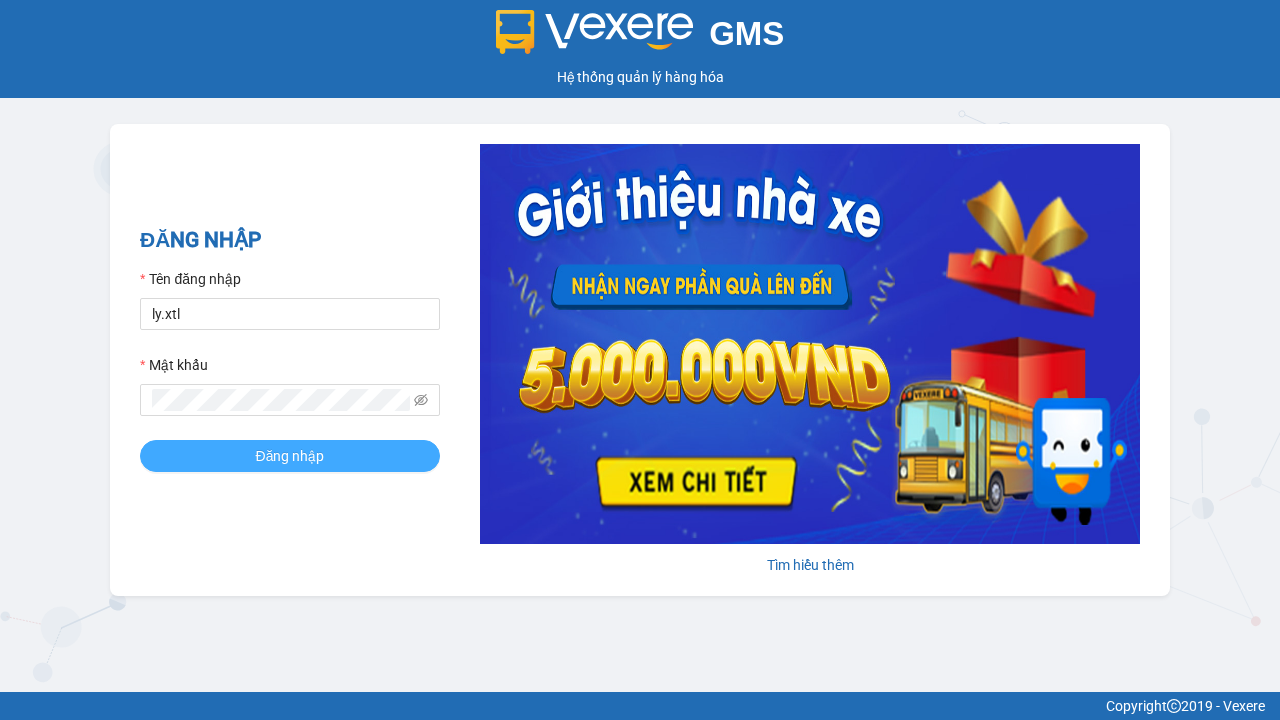 click on "Đăng nhập" at bounding box center [290, 456] 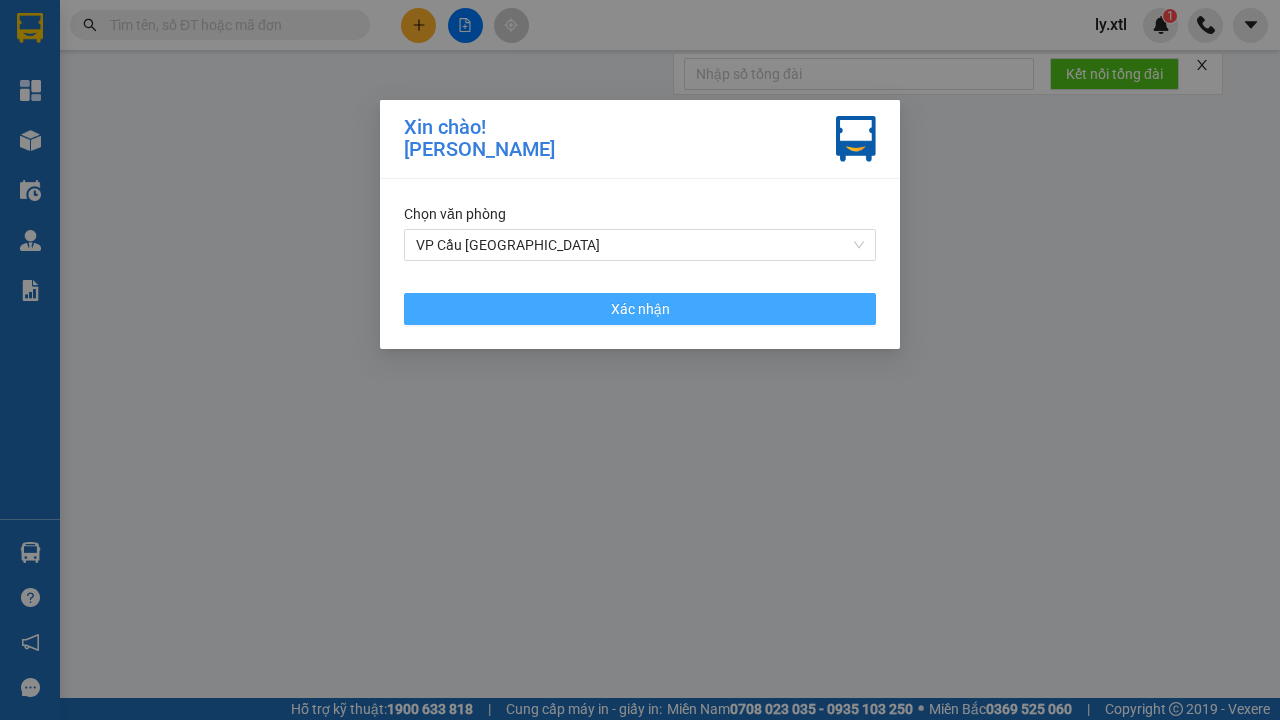 click on "VP Cầu [GEOGRAPHIC_DATA]" at bounding box center (640, 245) 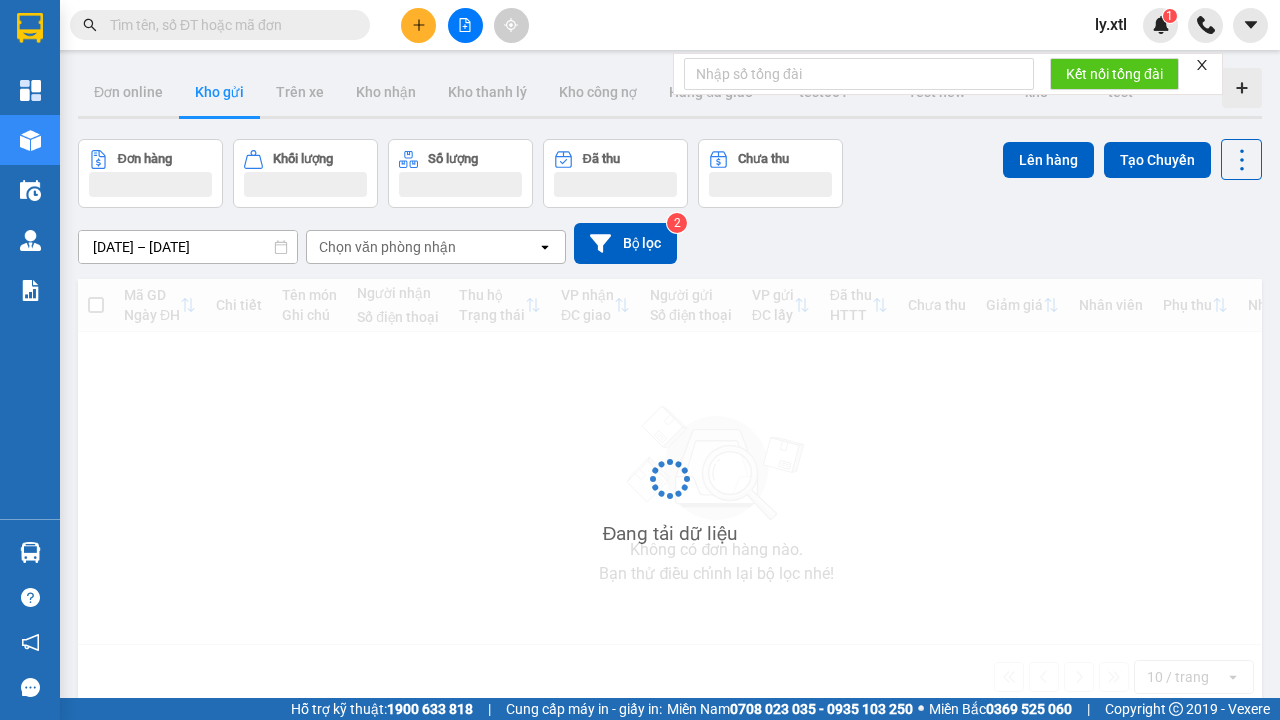 click 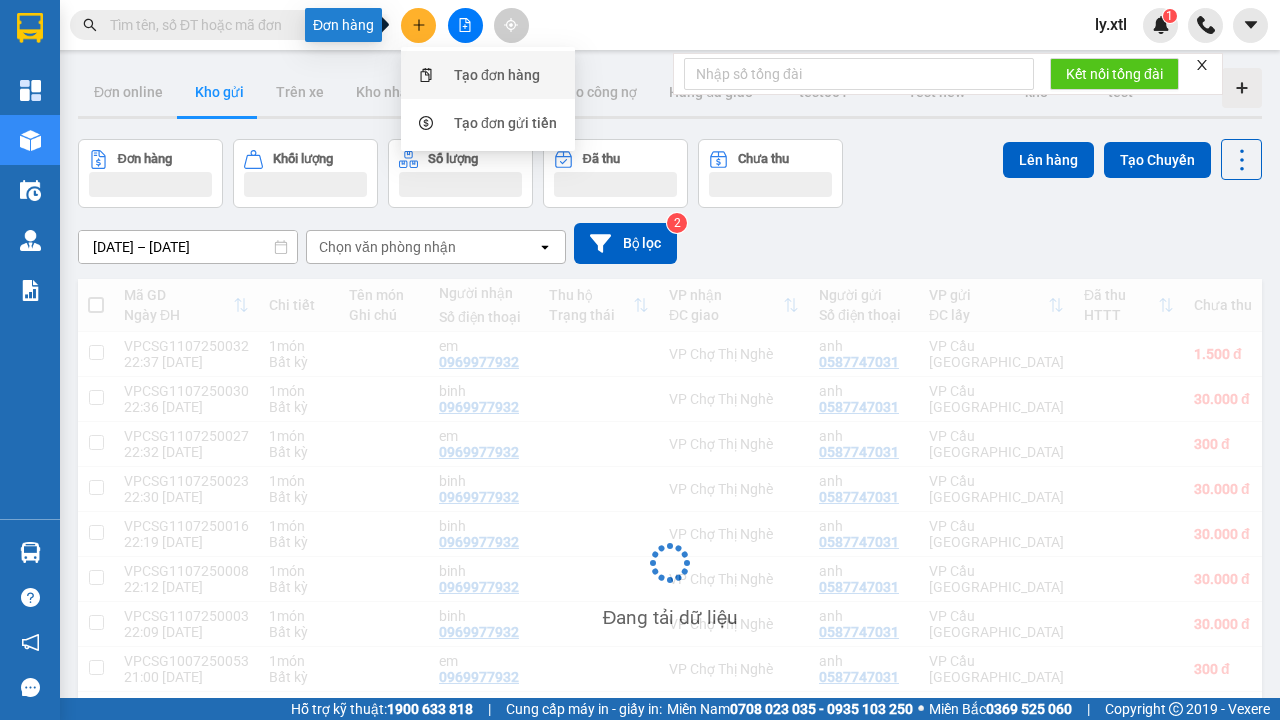 click on "Tạo đơn hàng" at bounding box center [497, 75] 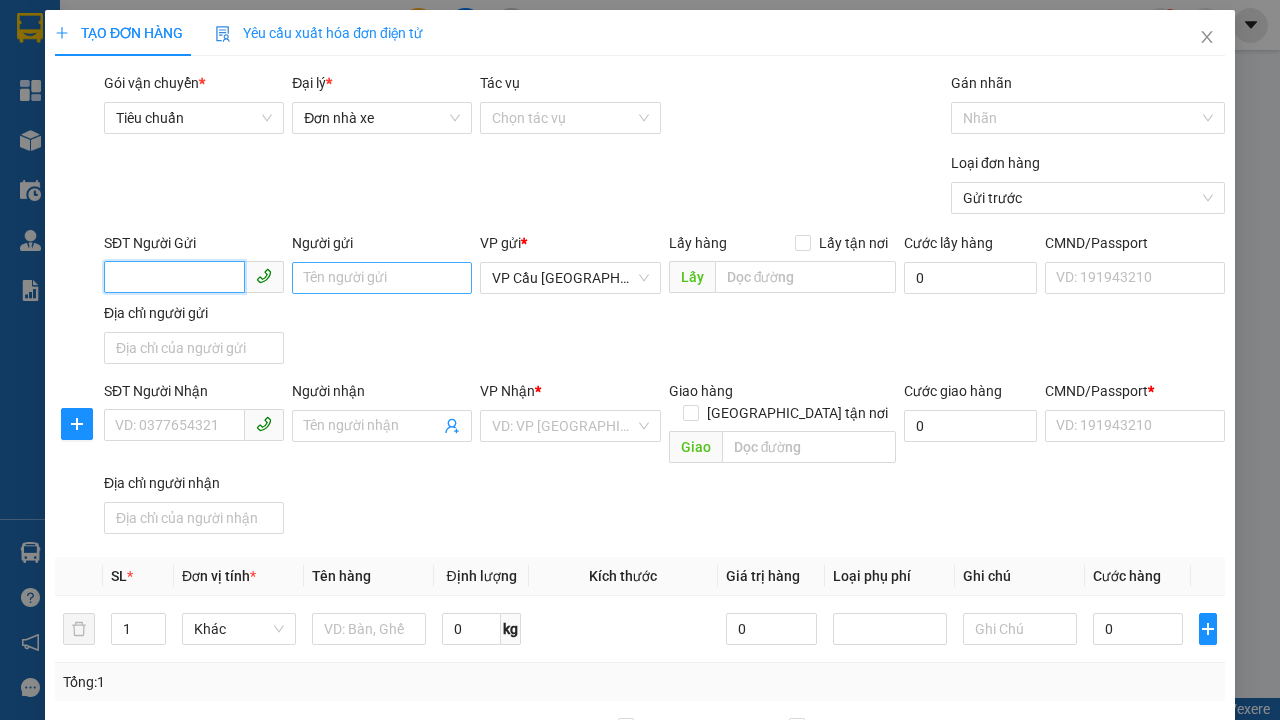 click on "SĐT Người Gửi" at bounding box center (174, 277) 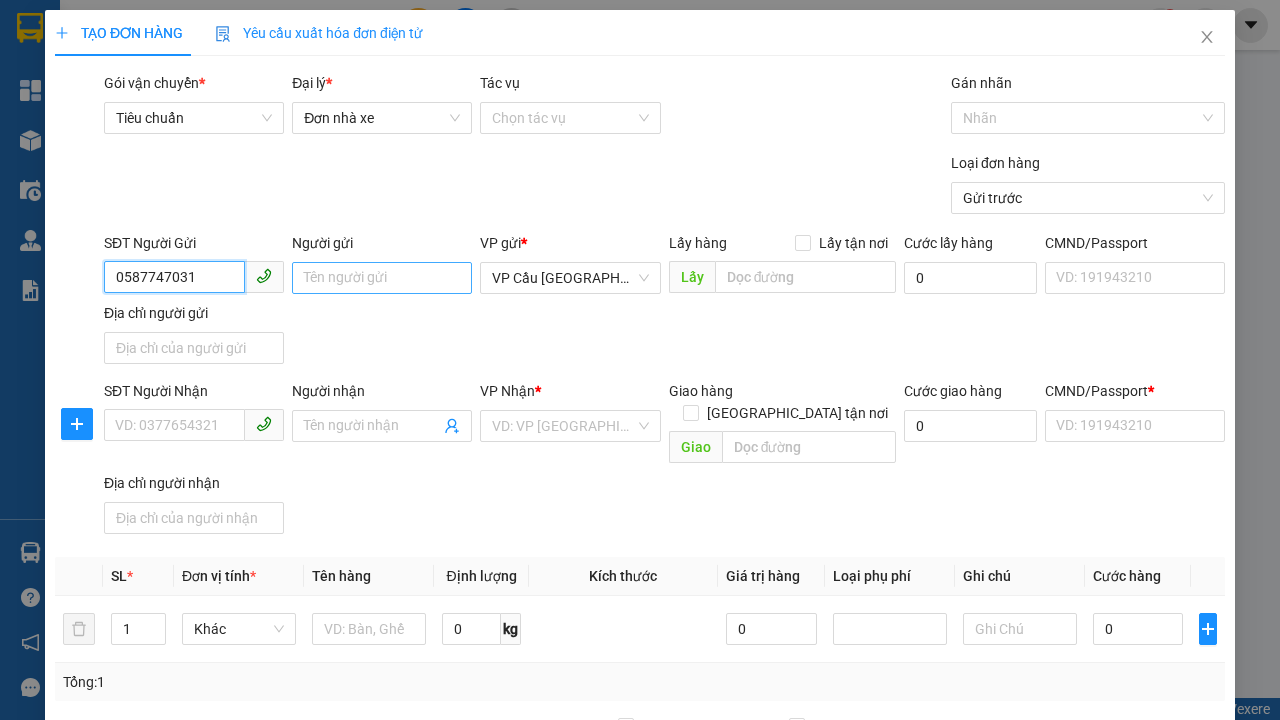 type on "0587747031" 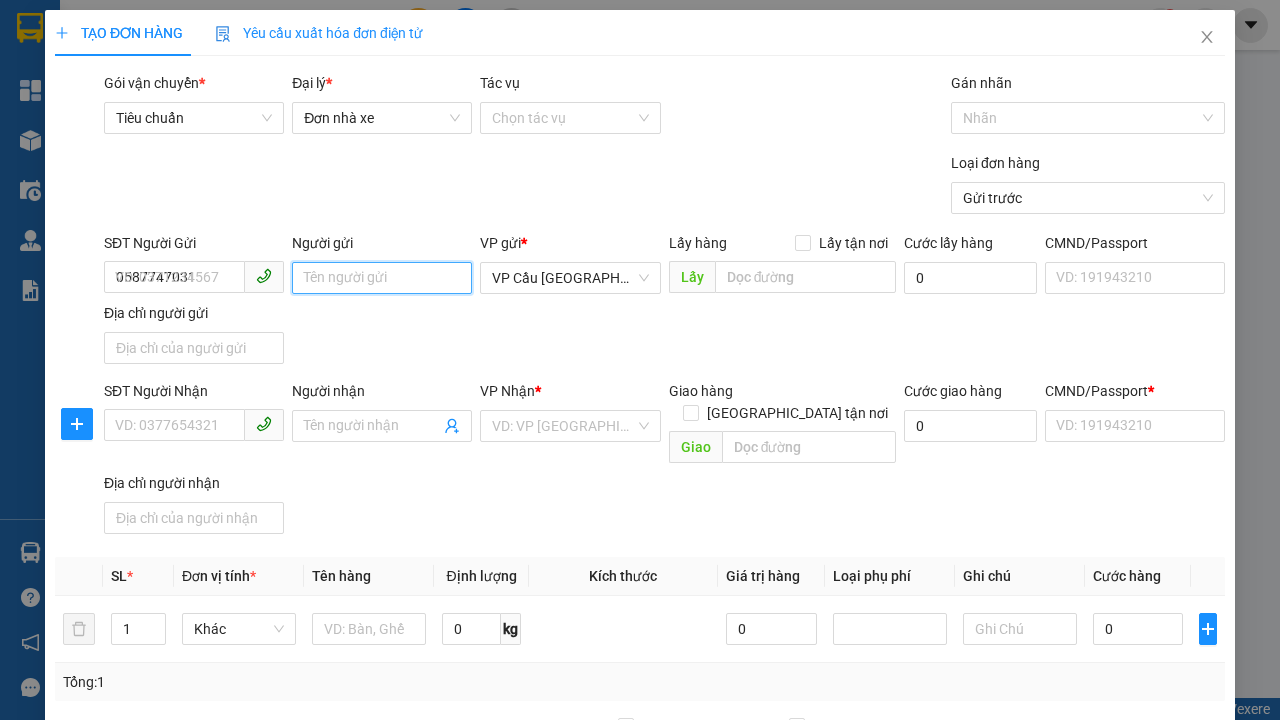 click on "Người gửi" at bounding box center (382, 278) 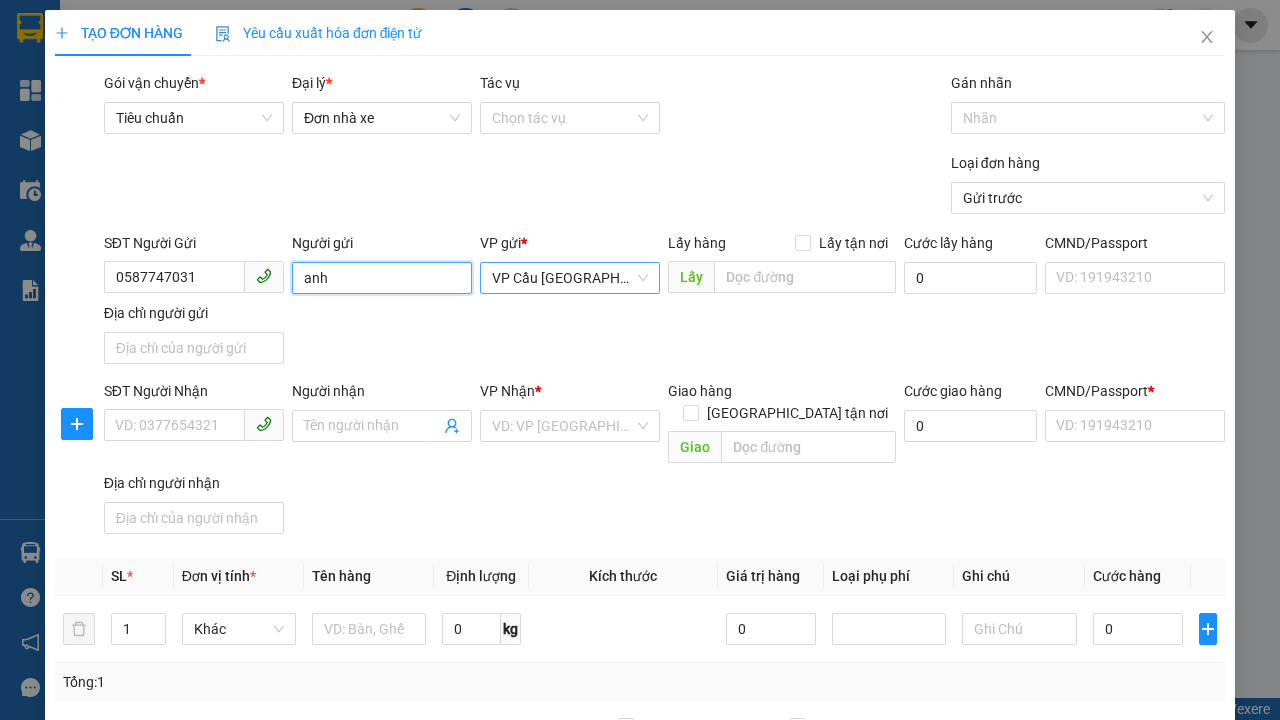 click on "VP Cầu [GEOGRAPHIC_DATA]" at bounding box center [570, 278] 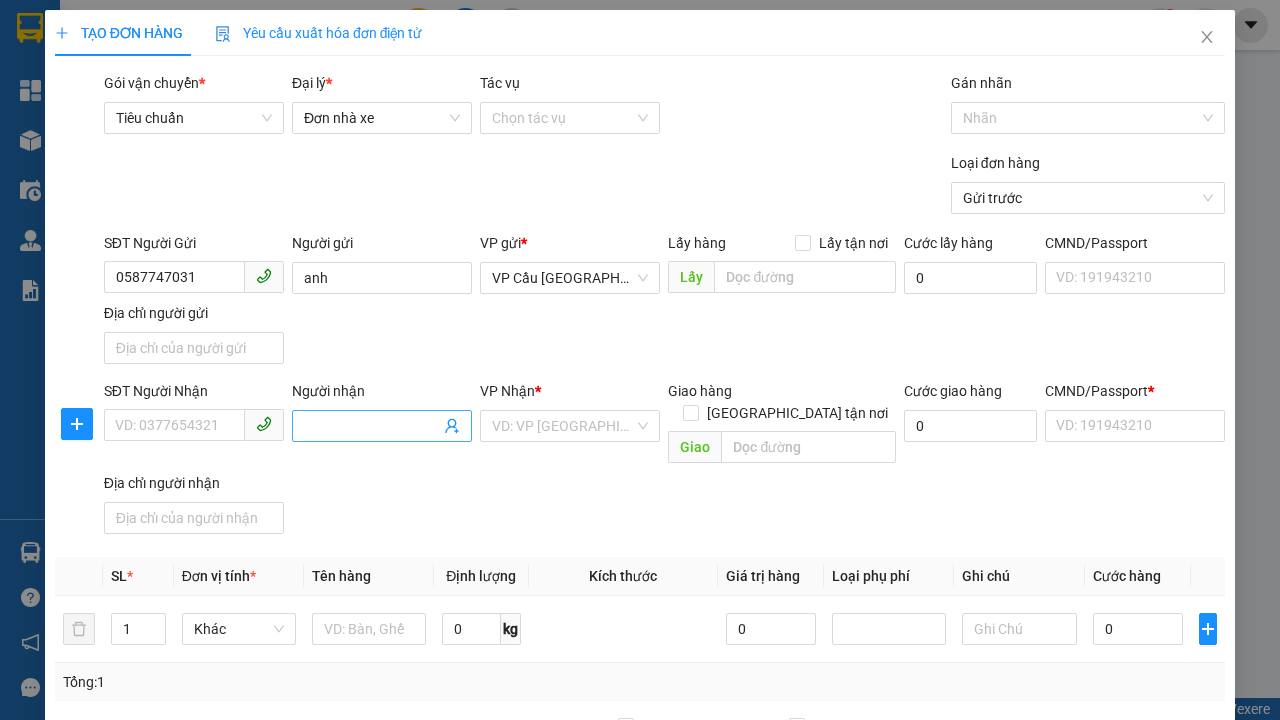 click on "SĐT Người Nhận" at bounding box center (174, 425) 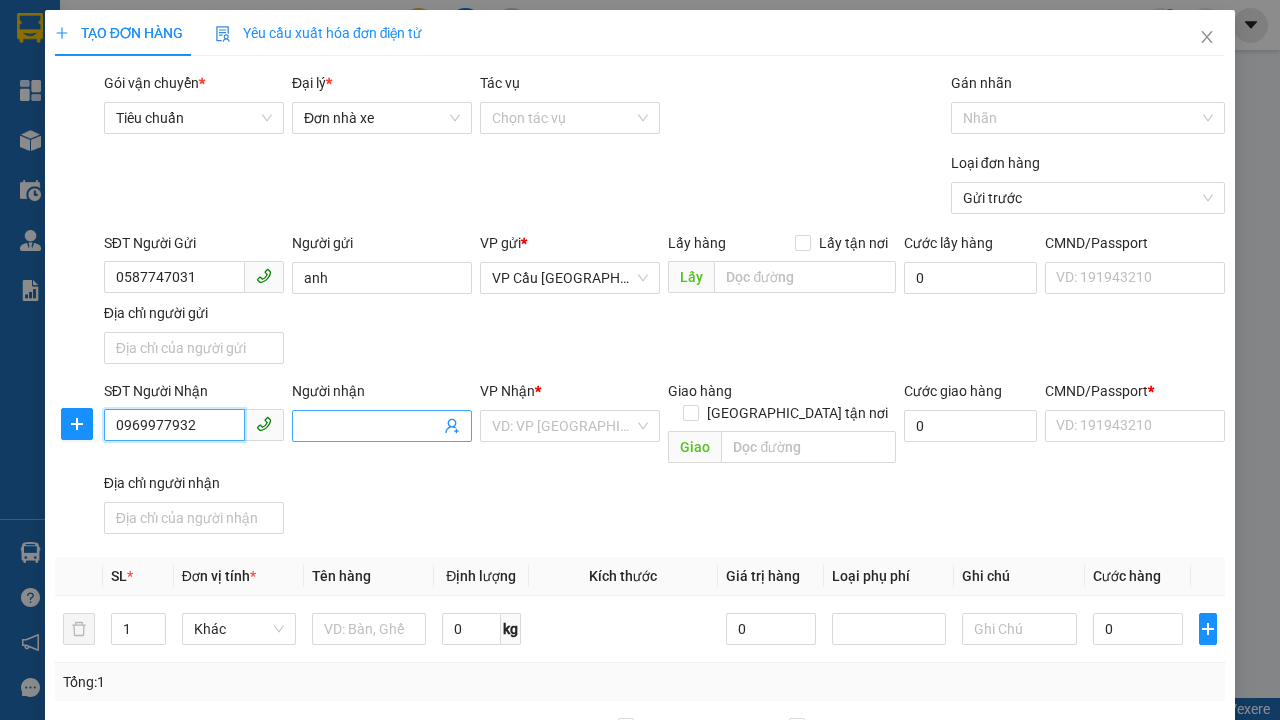 type on "0969977932" 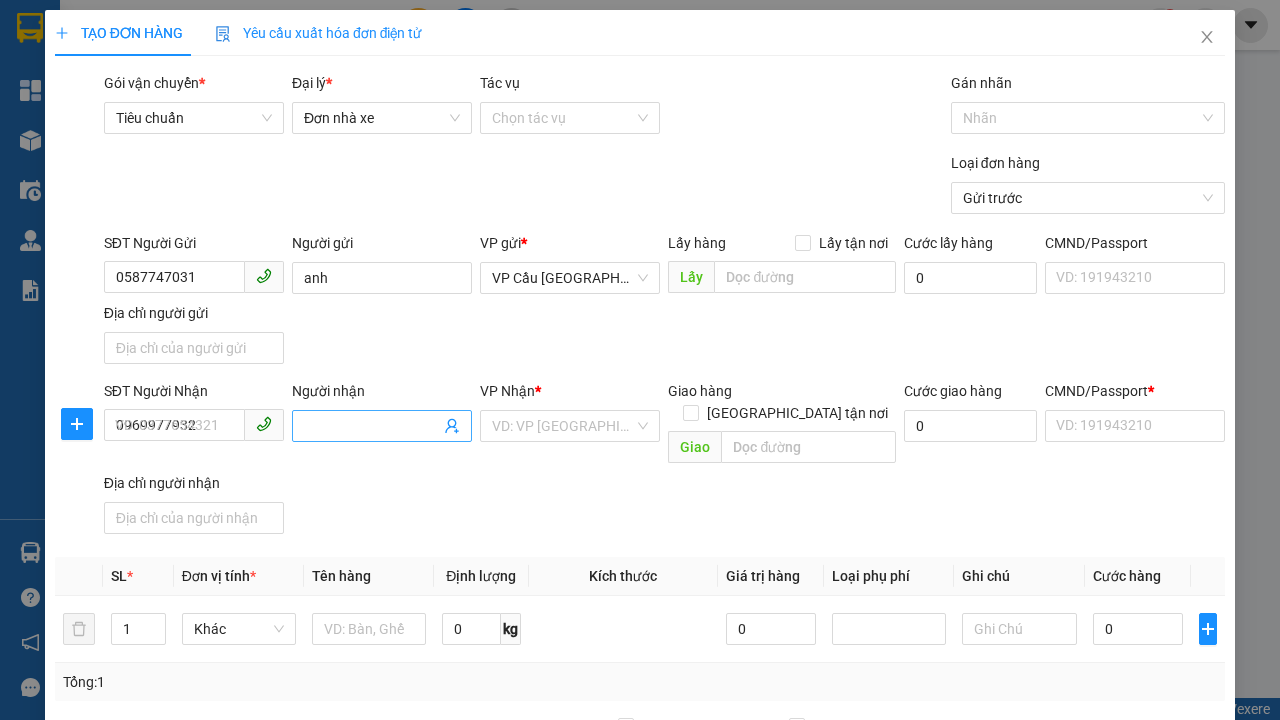 click on "Người nhận" at bounding box center [372, 426] 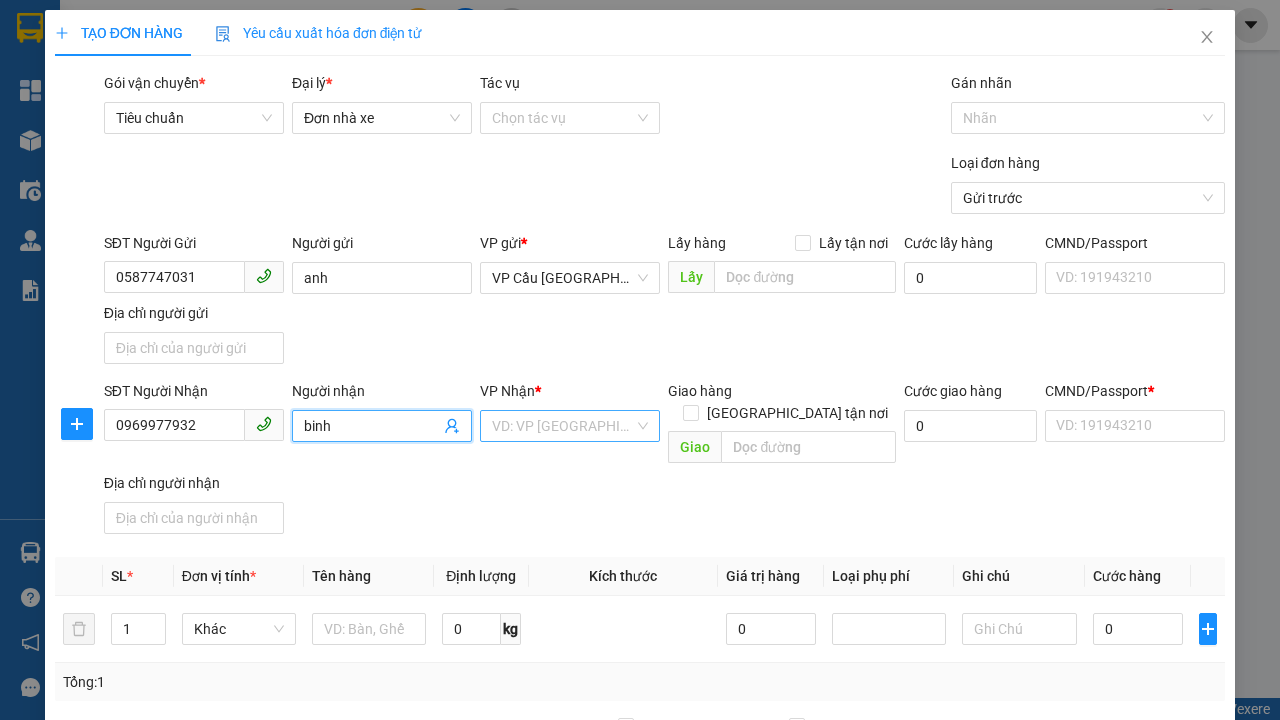 type on "binh" 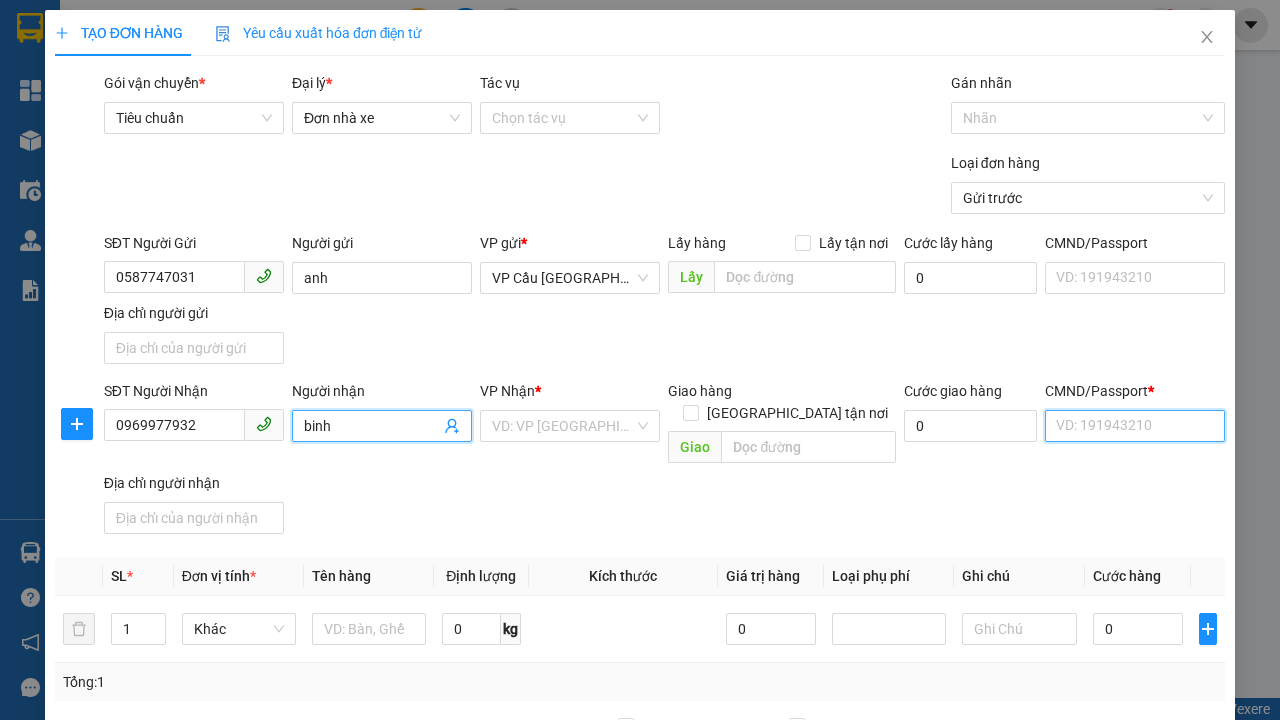 click on "CMND/Passport  *" at bounding box center (1135, 426) 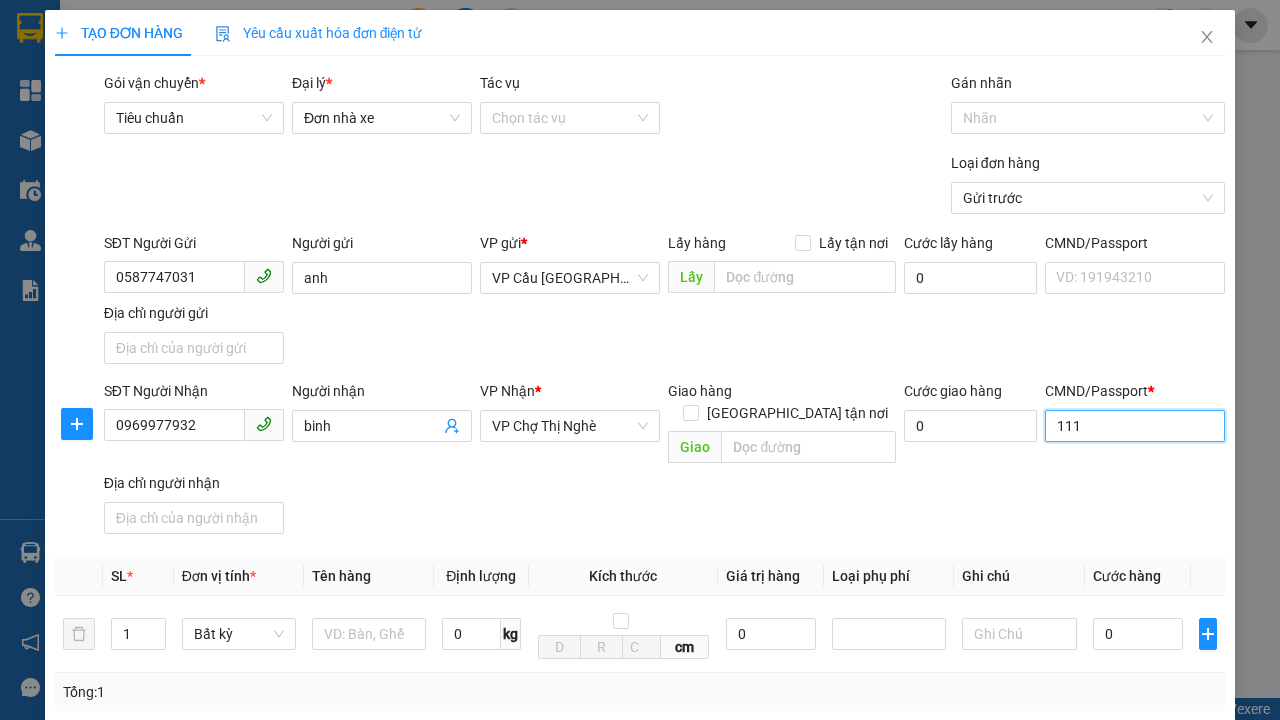 type on "111" 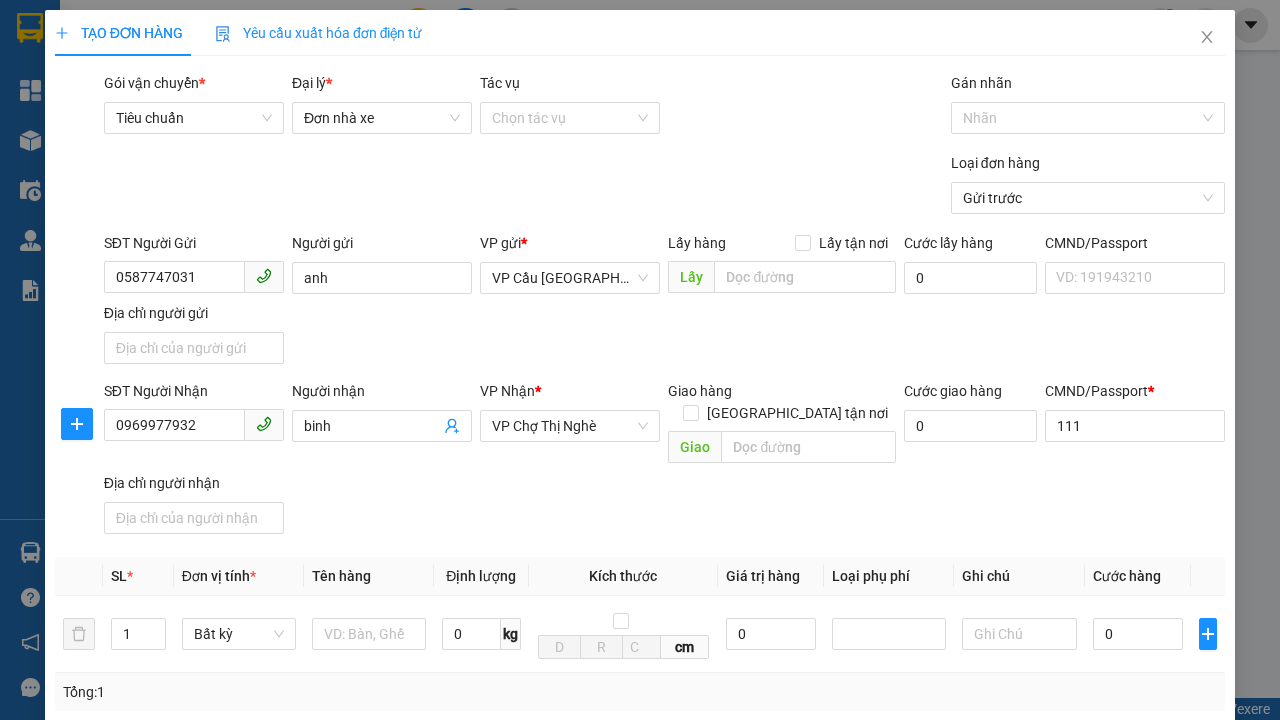 click on "SĐT Người Nhận 0969977932 Người nhận binh VP Nhận  * VP Chợ Thị Nghè Giao hàng Giao tận nơi Giao Cước giao hàng 0 CMND/Passport  * 111 111 Địa chỉ người nhận" at bounding box center [664, 461] 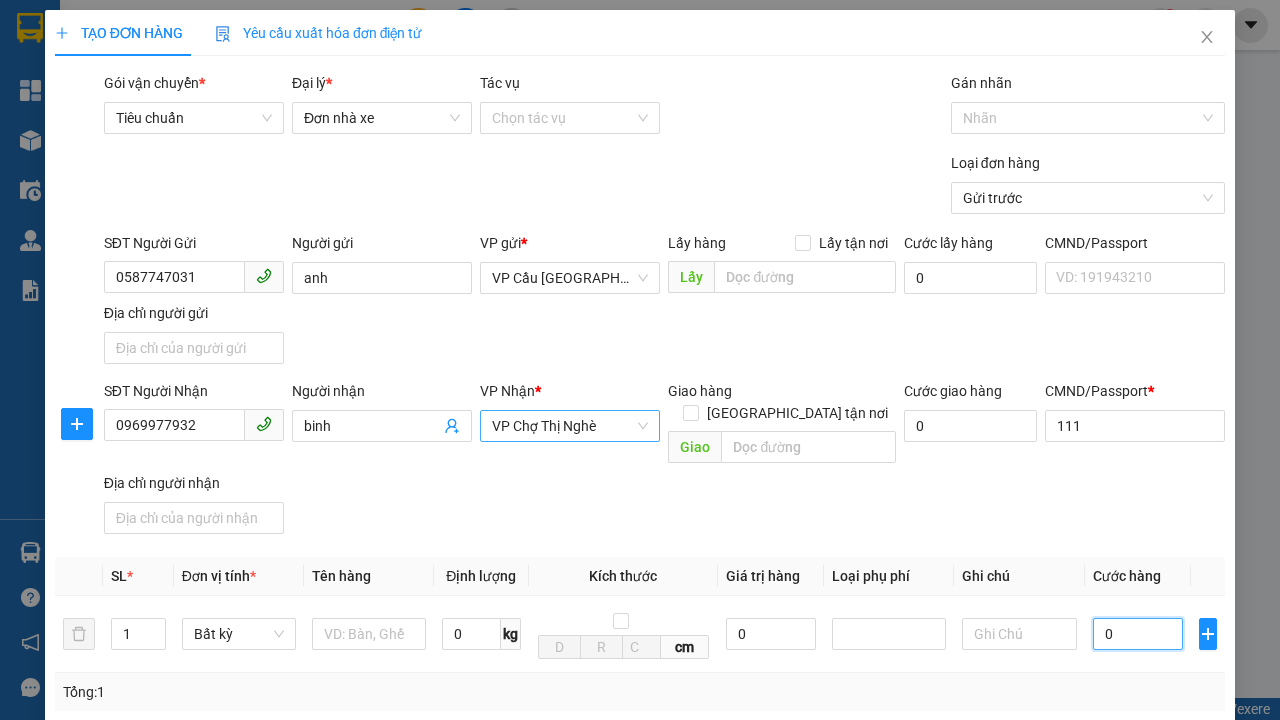 click on "0" at bounding box center (1138, 634) 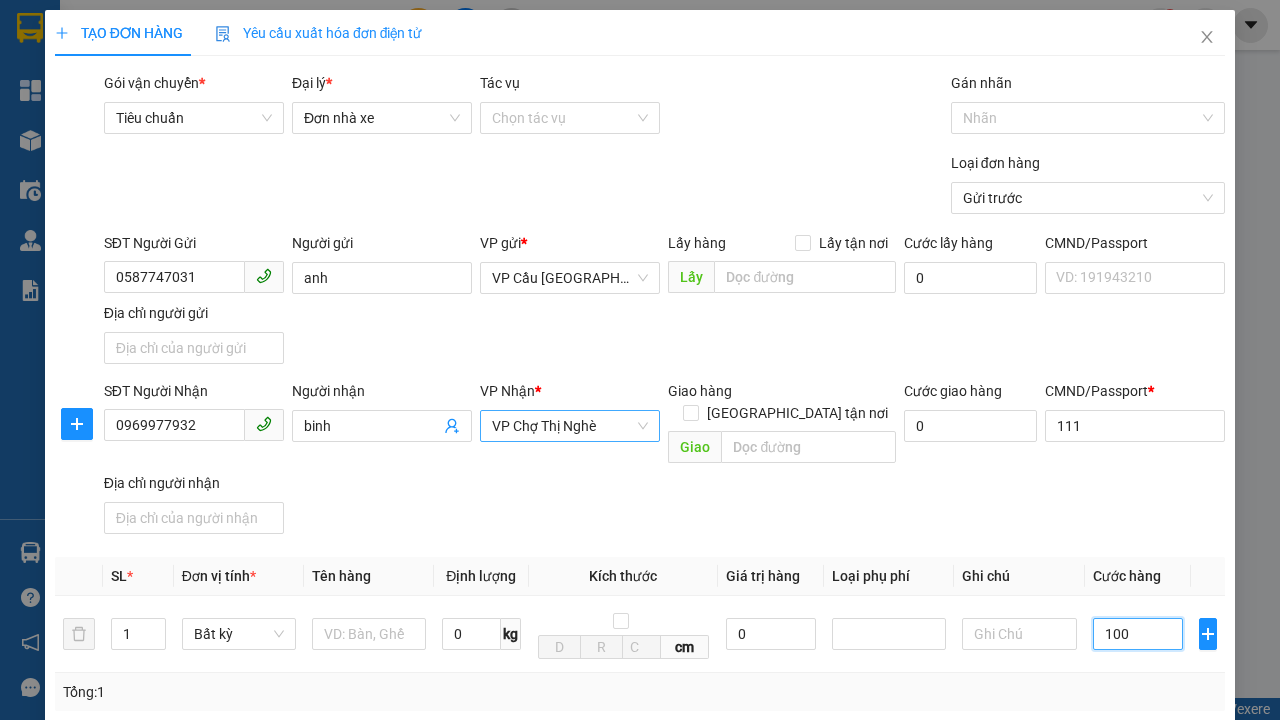 click on "VP Chợ Thị Nghè" at bounding box center [570, 426] 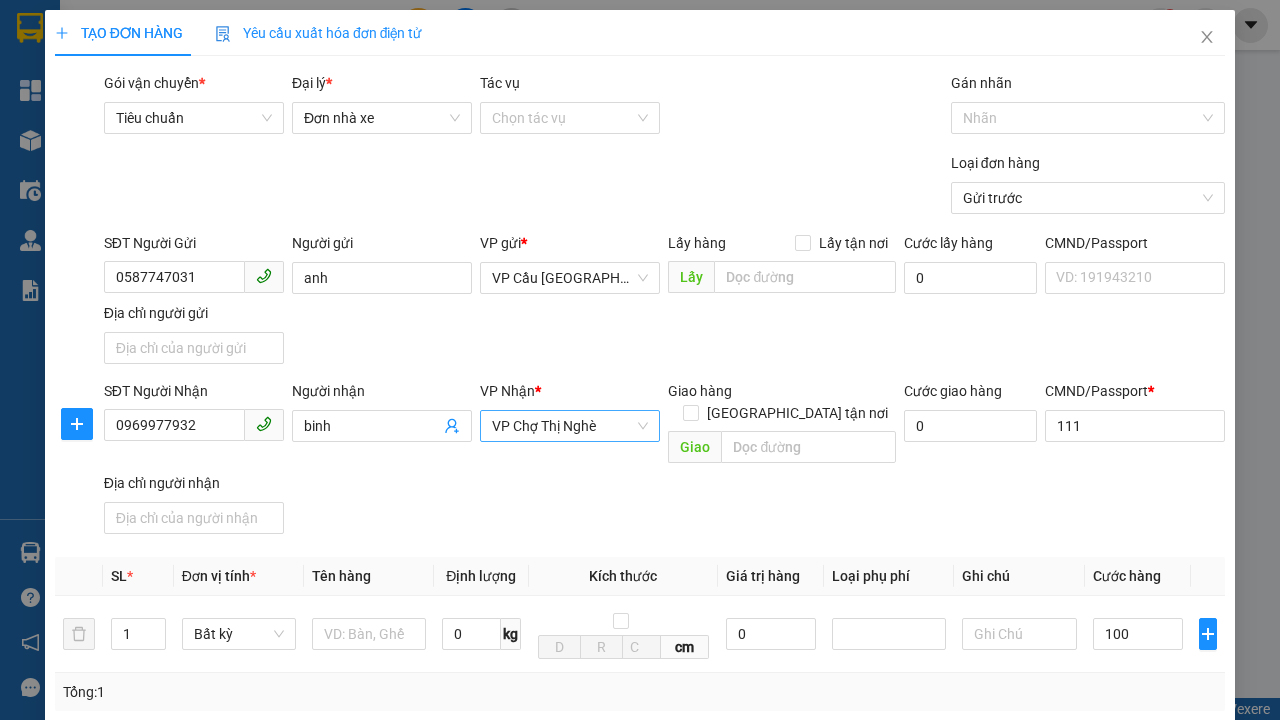 type on "100.000" 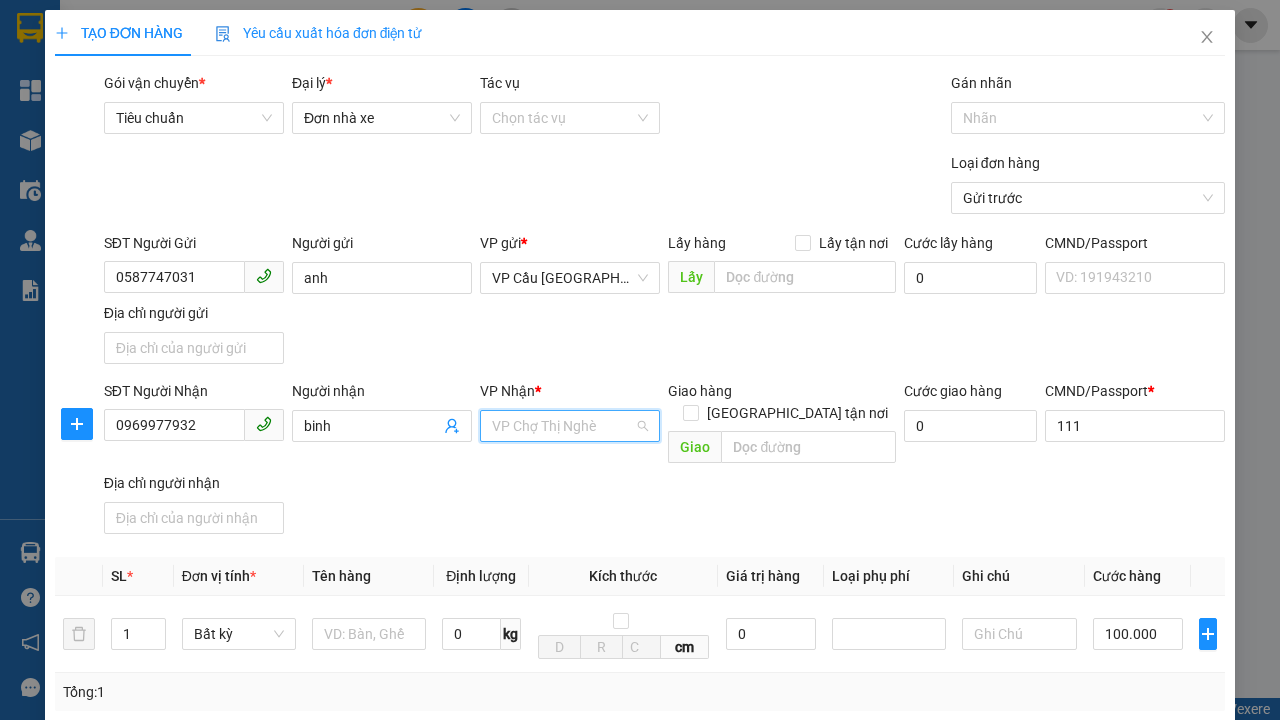 type on "30.000" 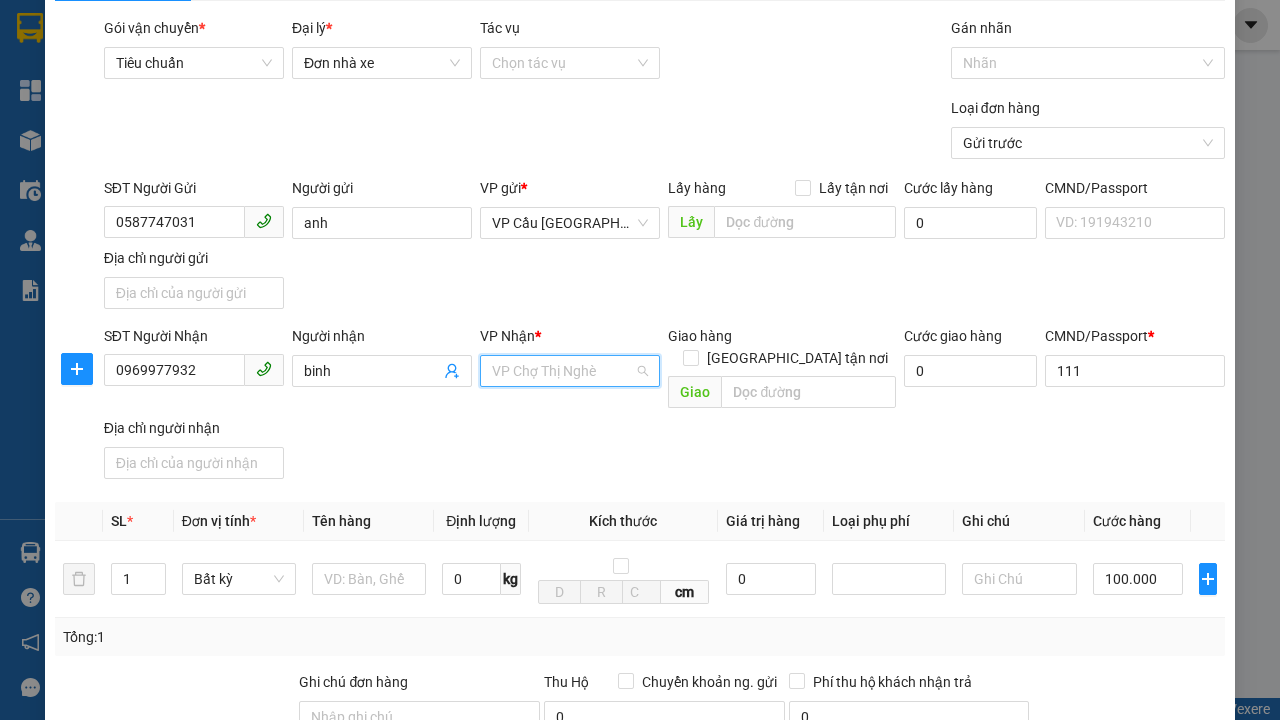 click at bounding box center [223, -21] 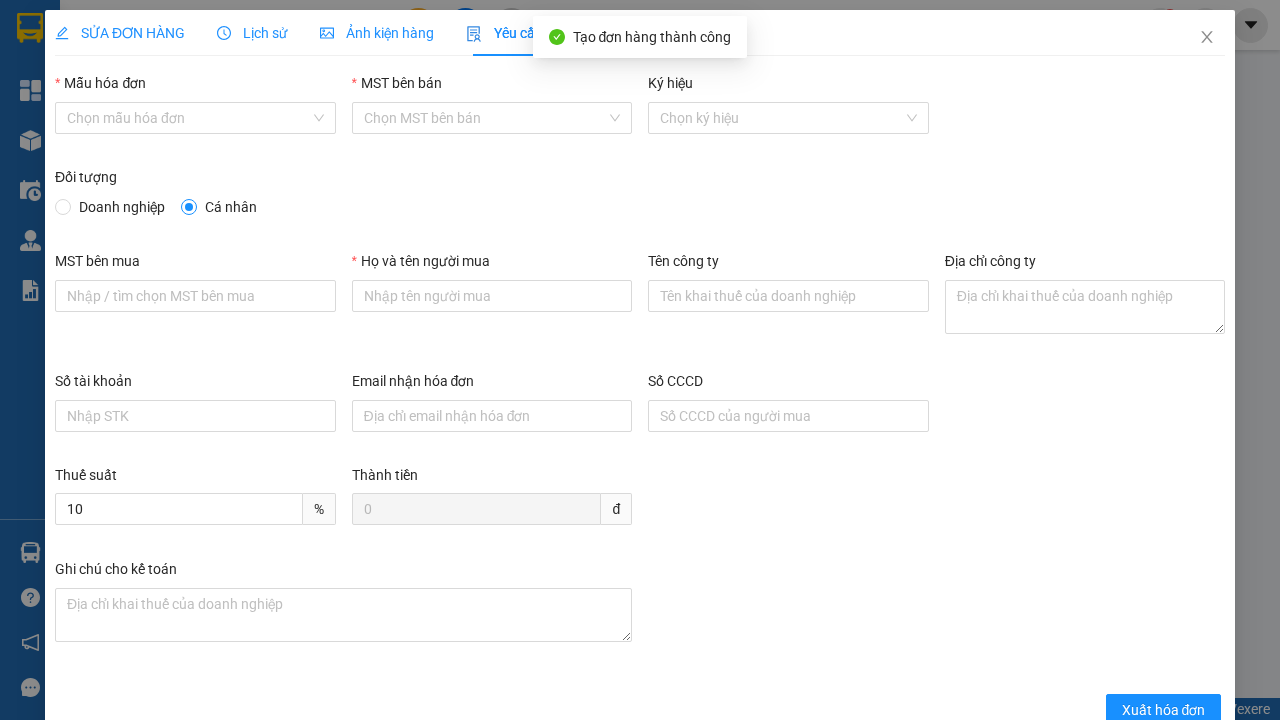 type on "anh" 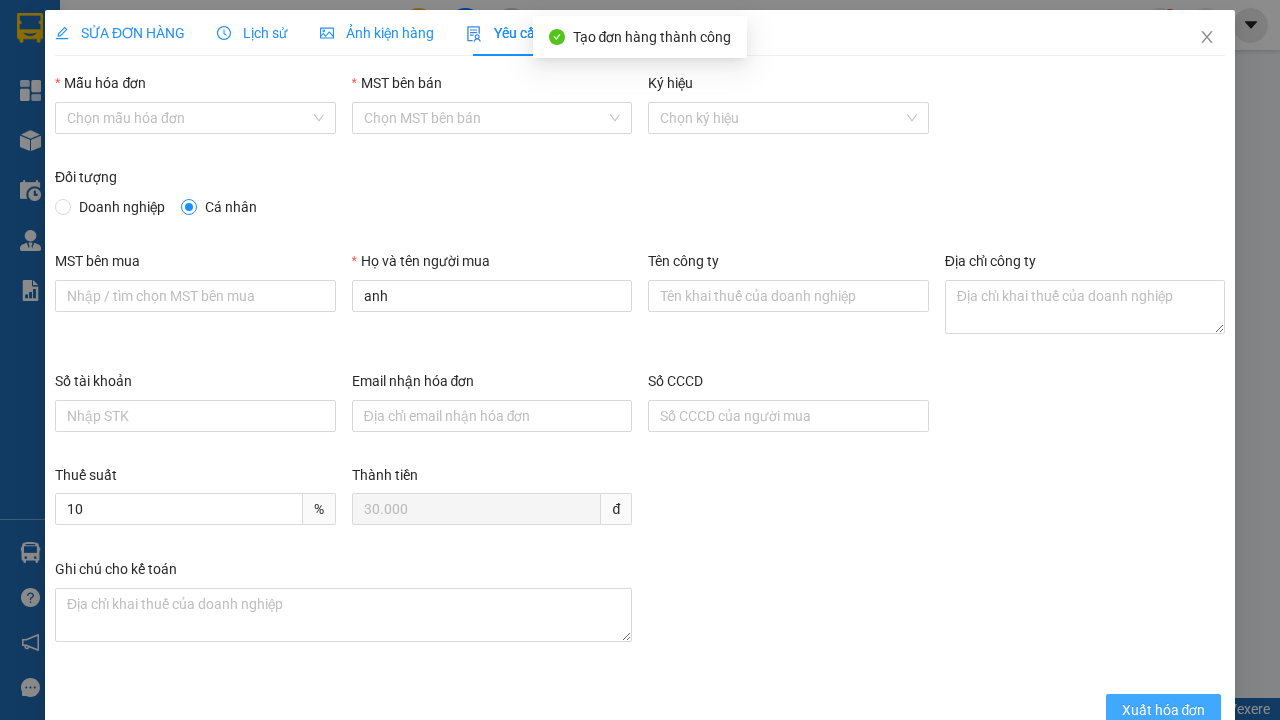 click on "Mẫu hóa đơn" at bounding box center (188, 118) 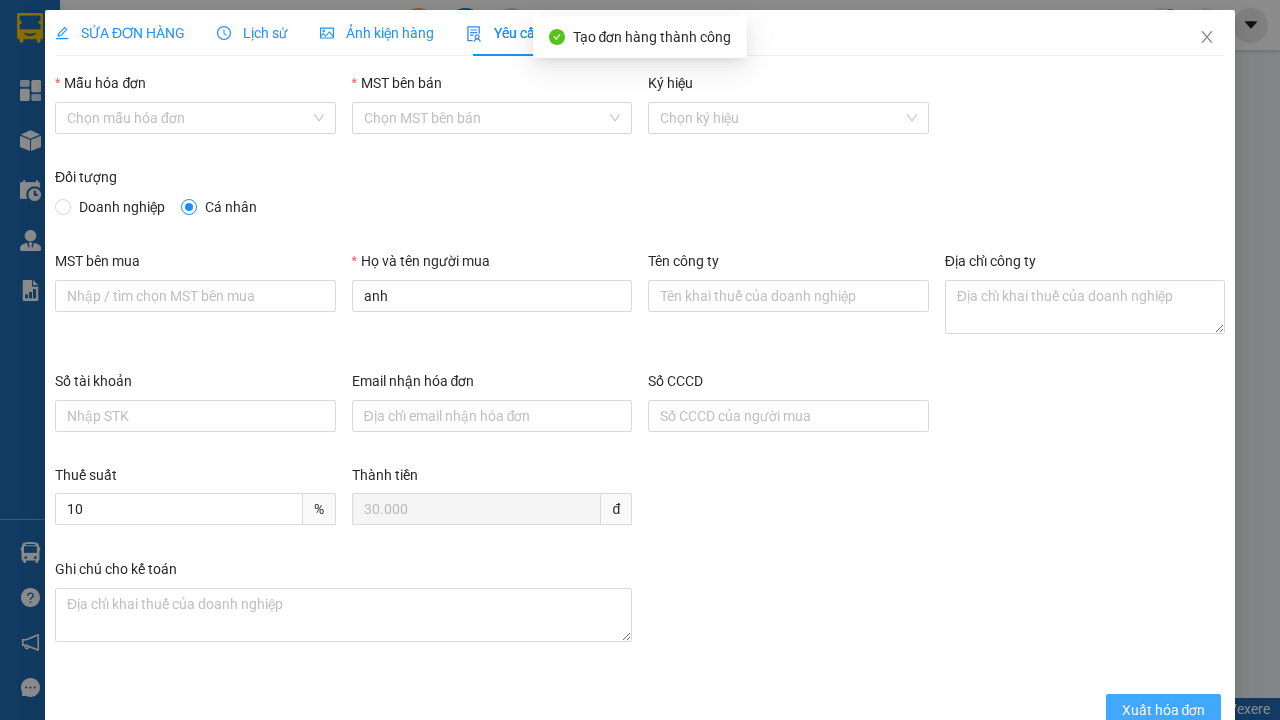 click on "Xuất hóa đơn" at bounding box center [1163, 710] 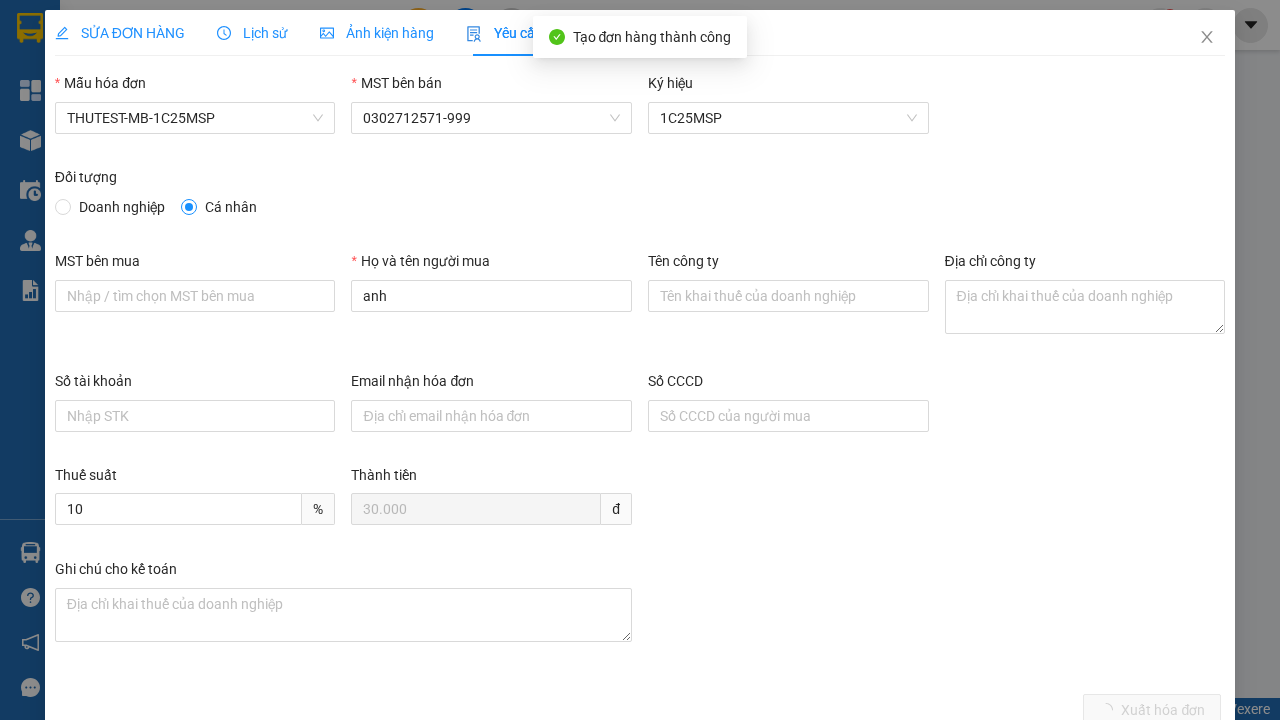 scroll, scrollTop: 6, scrollLeft: 0, axis: vertical 